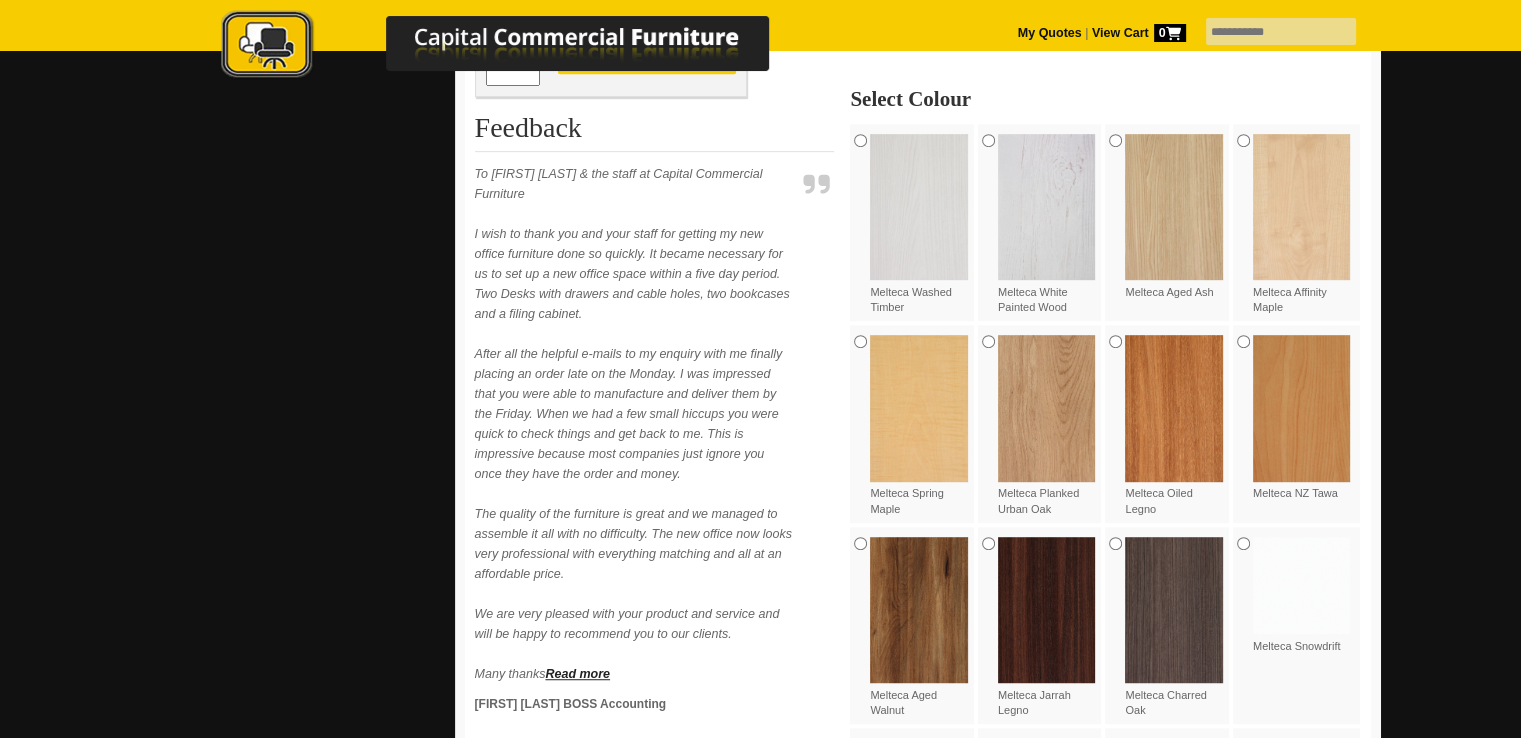 scroll, scrollTop: 1100, scrollLeft: 0, axis: vertical 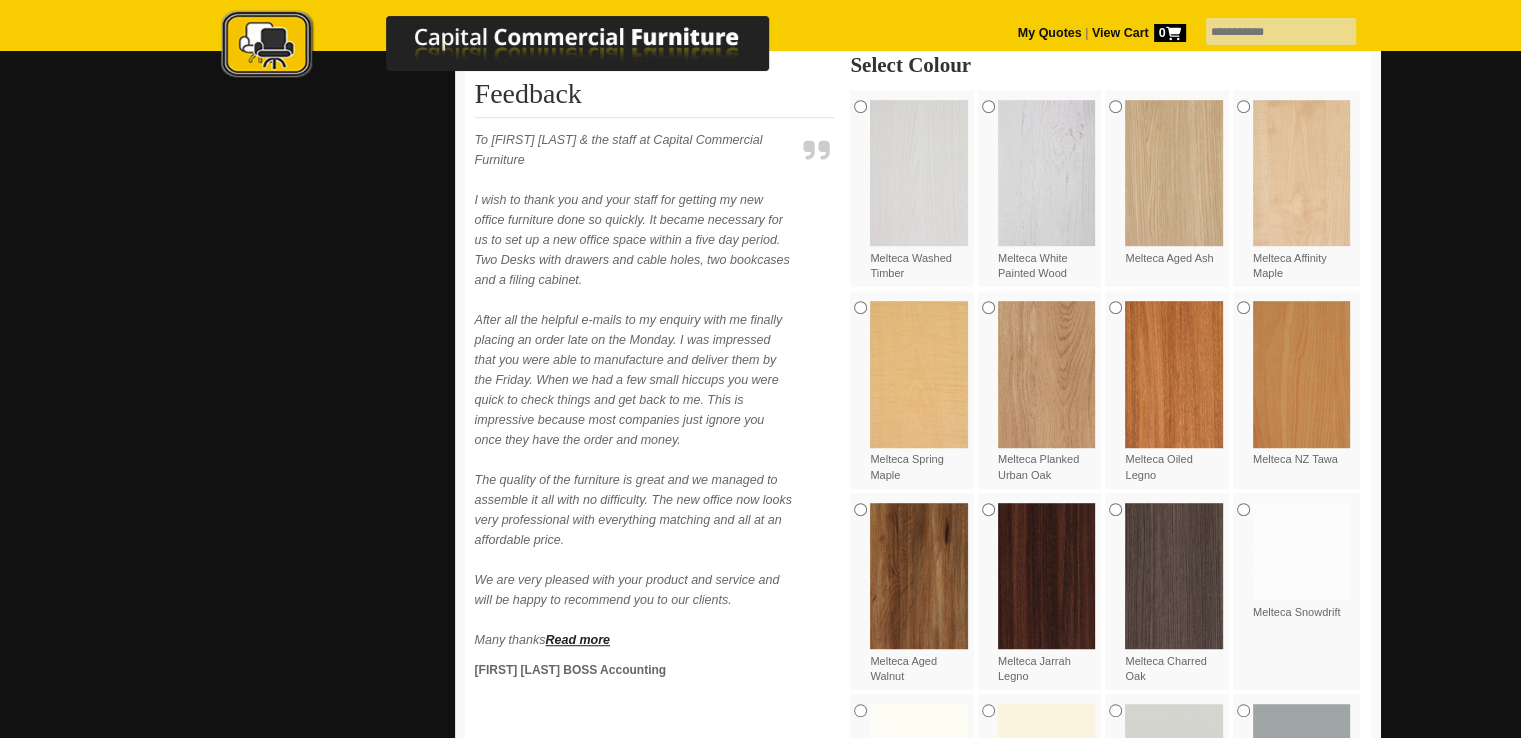click at bounding box center (1047, 576) 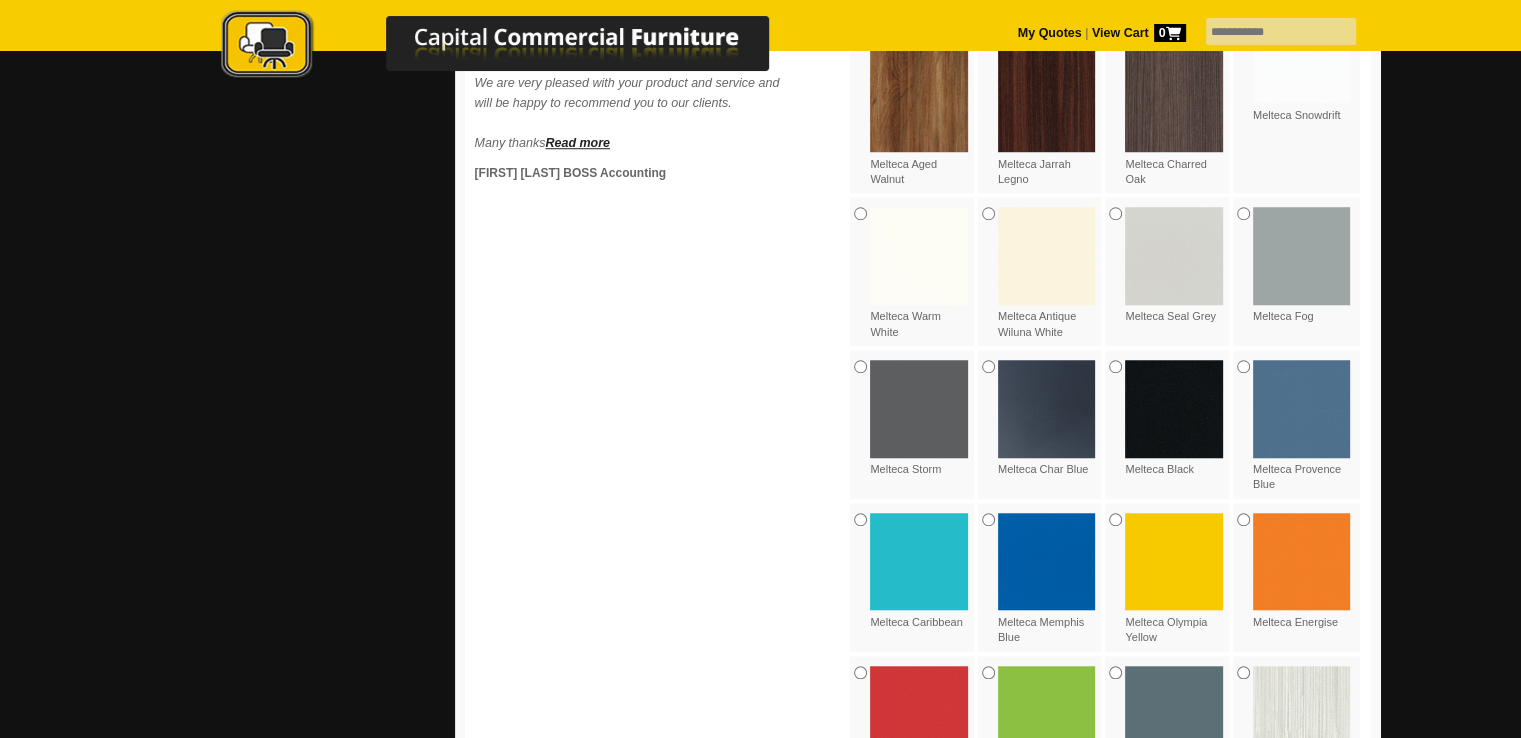 scroll, scrollTop: 1600, scrollLeft: 0, axis: vertical 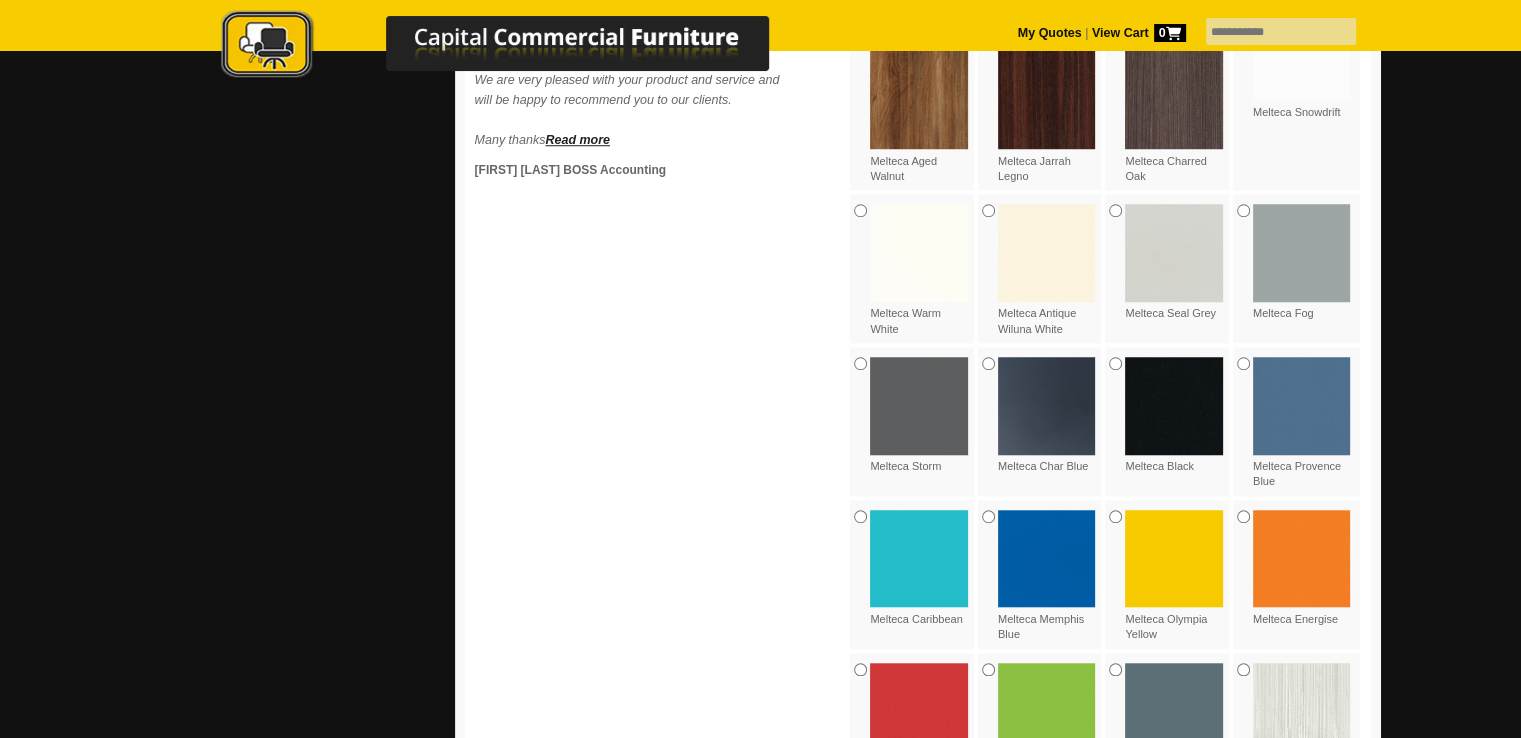 click at bounding box center (1174, 406) 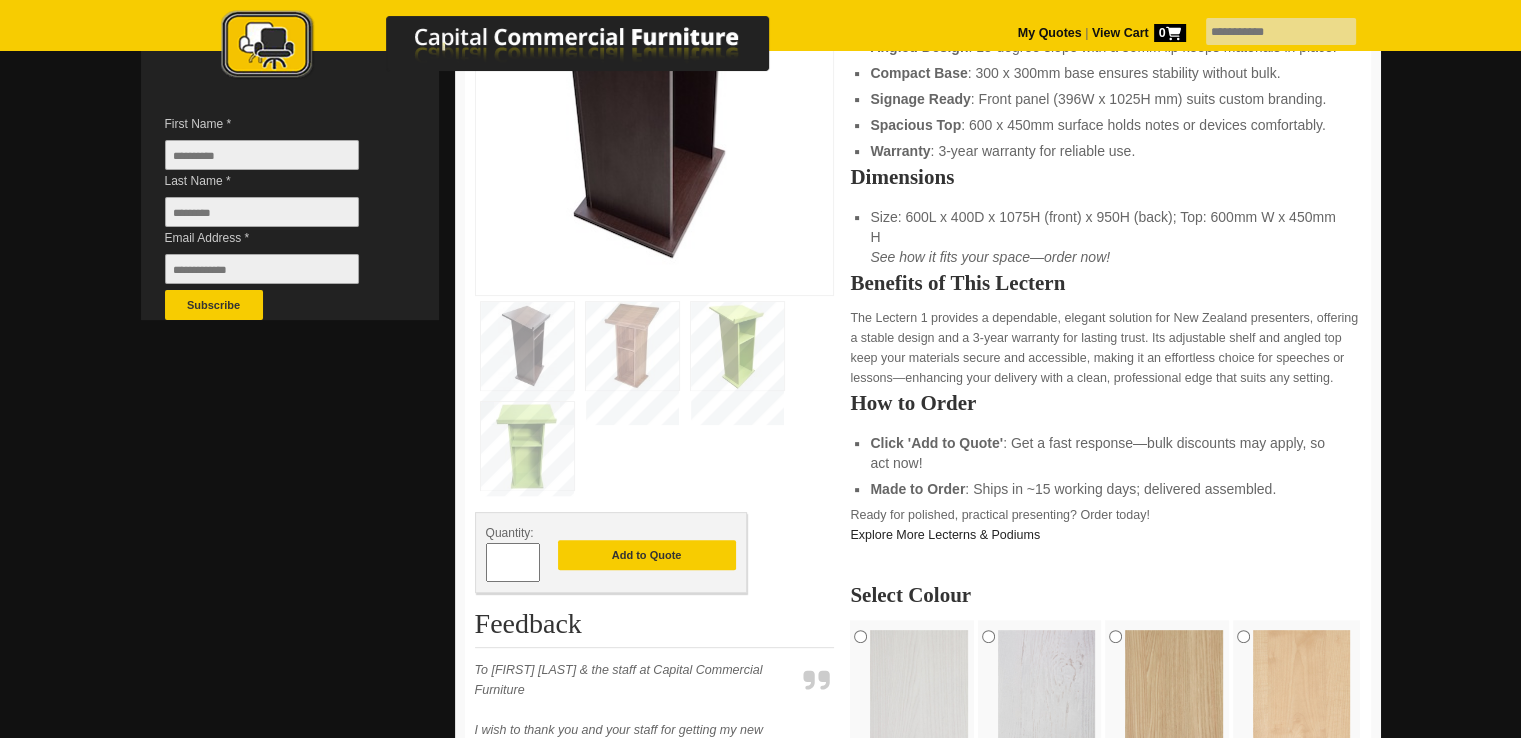 scroll, scrollTop: 600, scrollLeft: 0, axis: vertical 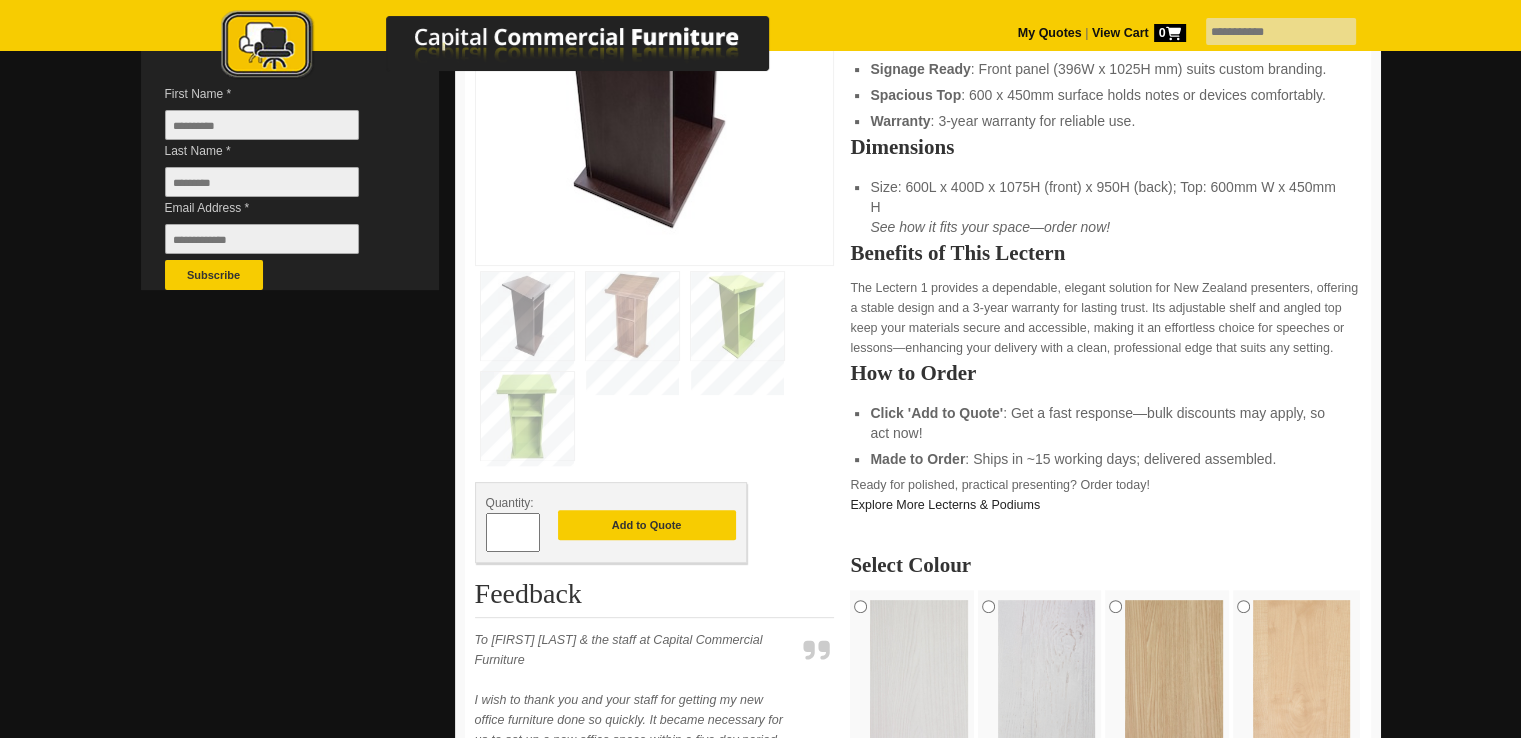 click on "Quantity:
*
Add to Quote" at bounding box center (611, 522) 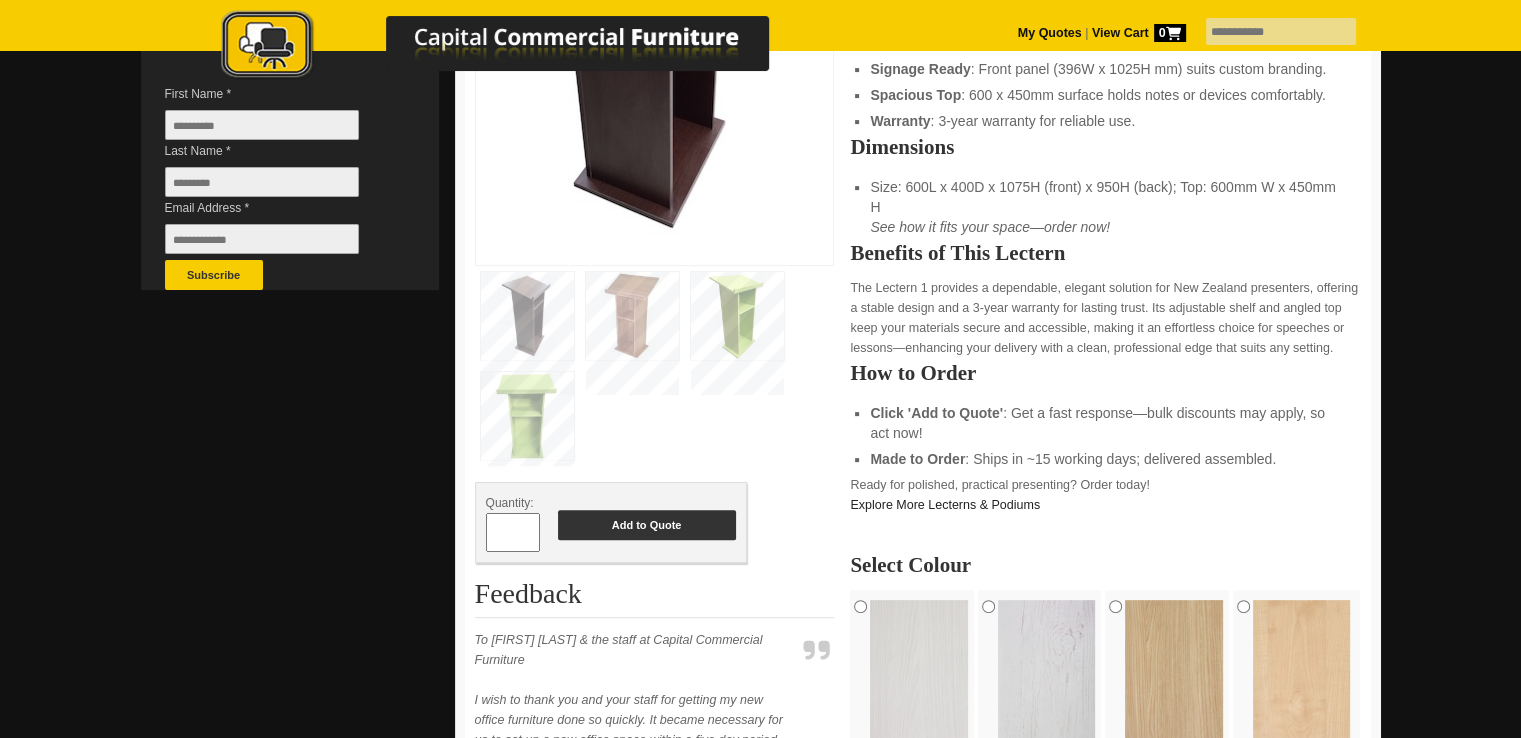 click on "Add to Quote" at bounding box center (647, 525) 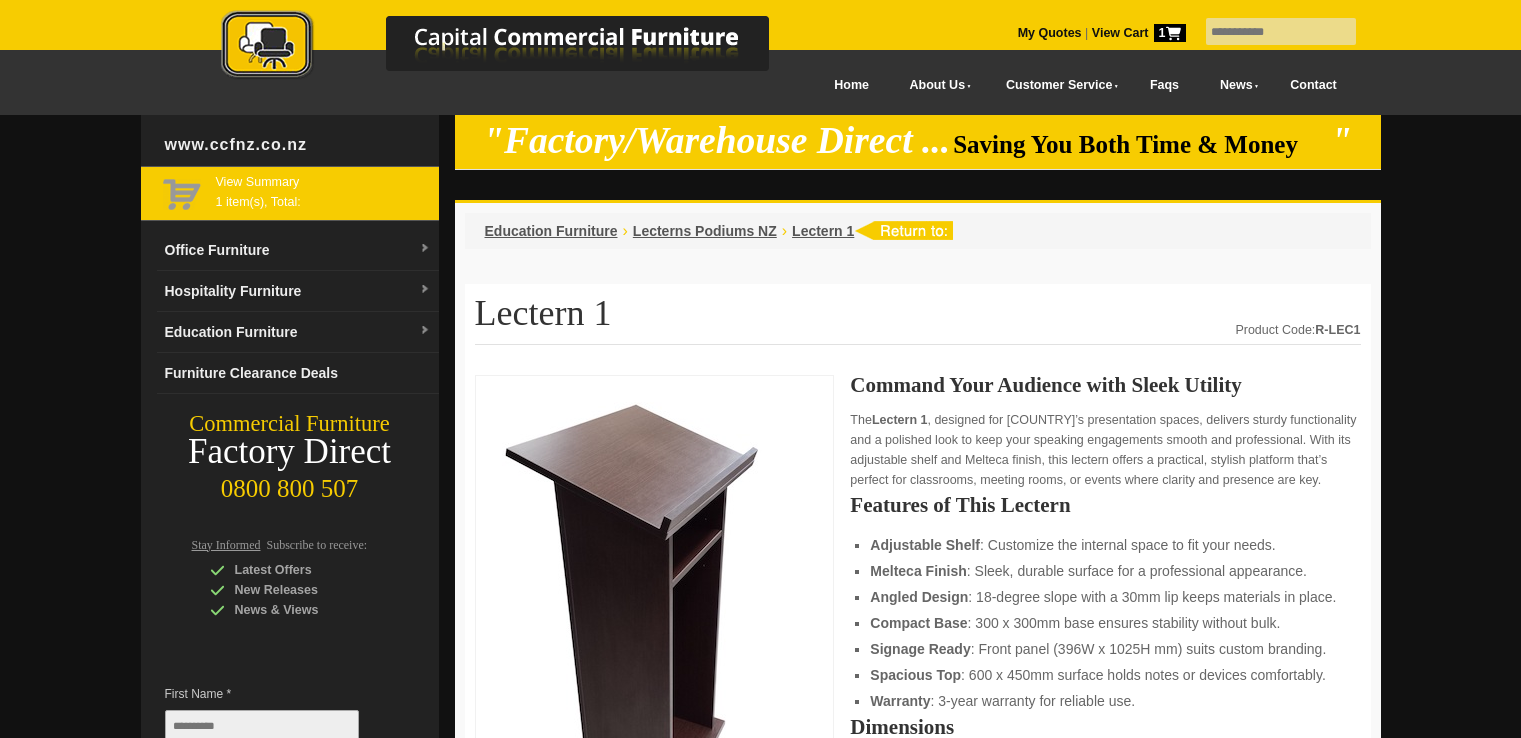 scroll, scrollTop: 0, scrollLeft: 0, axis: both 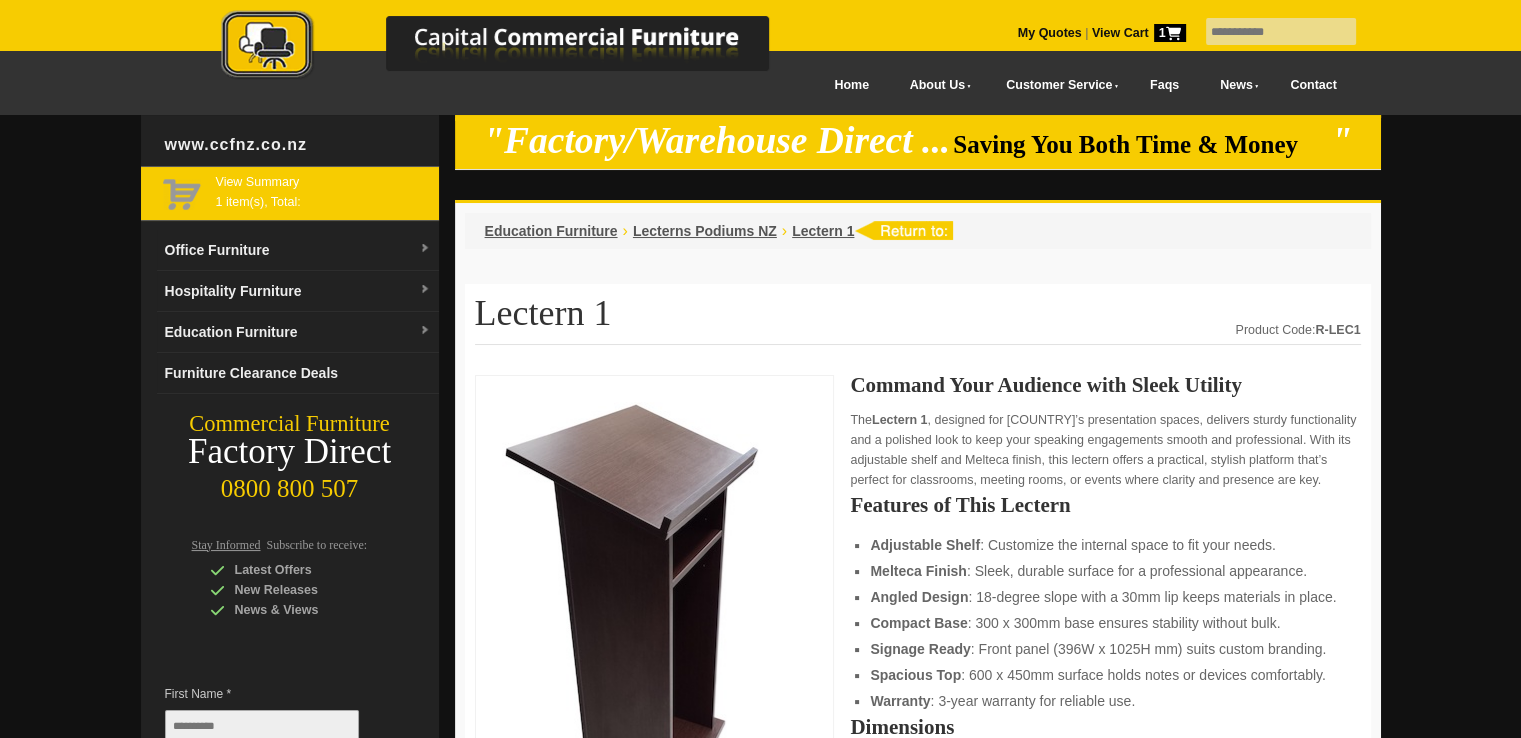 click on "View Summary 1 item(s), Total:" at bounding box center (290, 193) 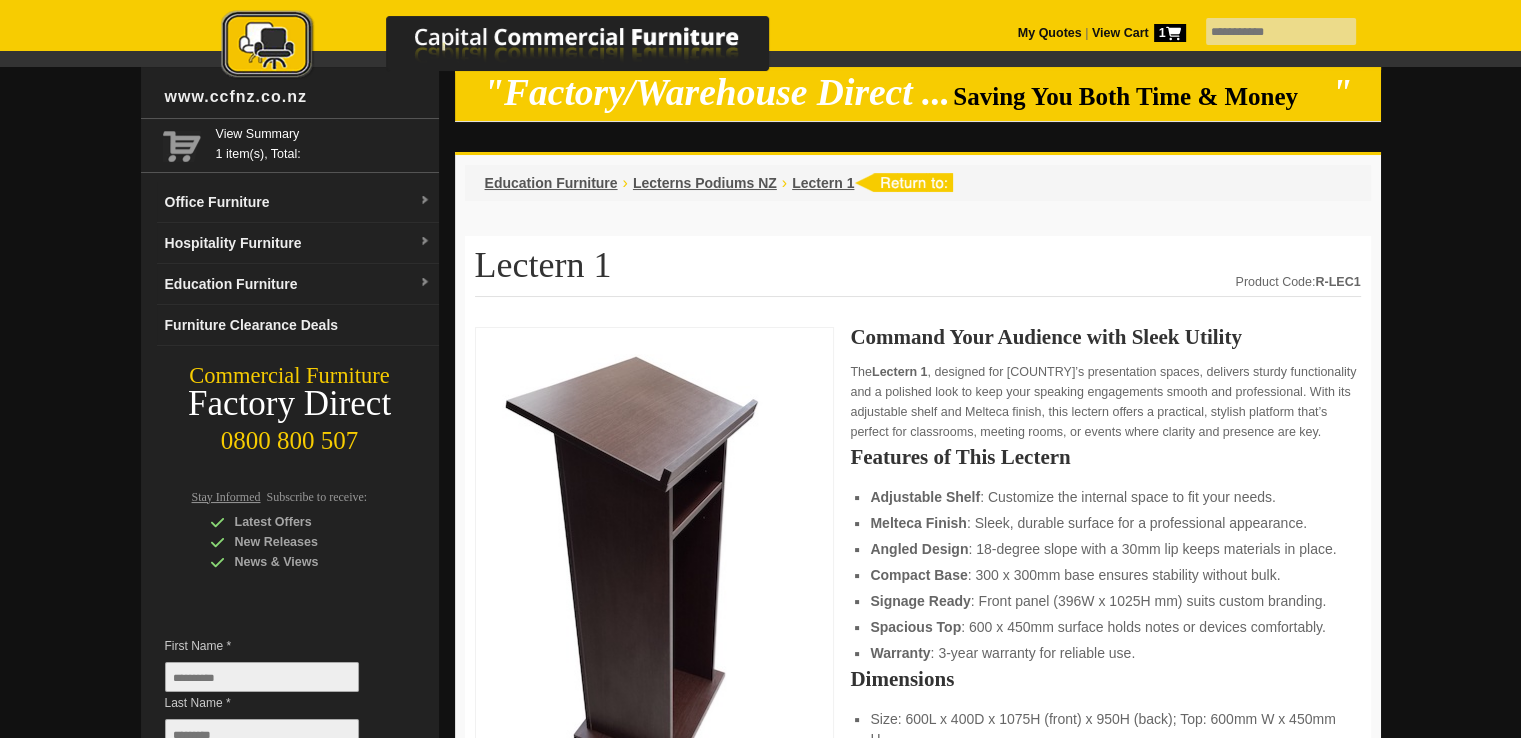 scroll, scrollTop: 0, scrollLeft: 0, axis: both 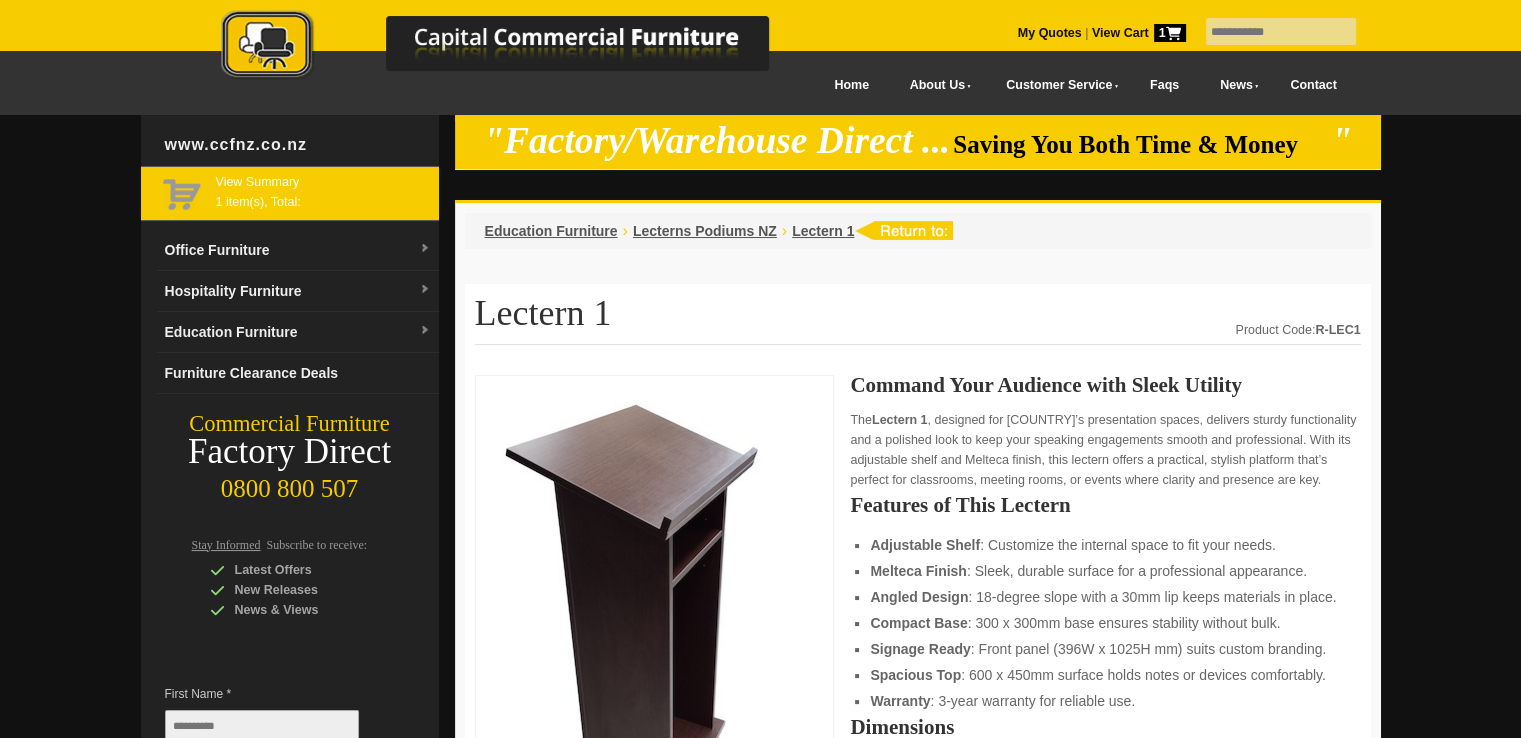 click on "View Summary 1 item(s), Total:" at bounding box center [323, 190] 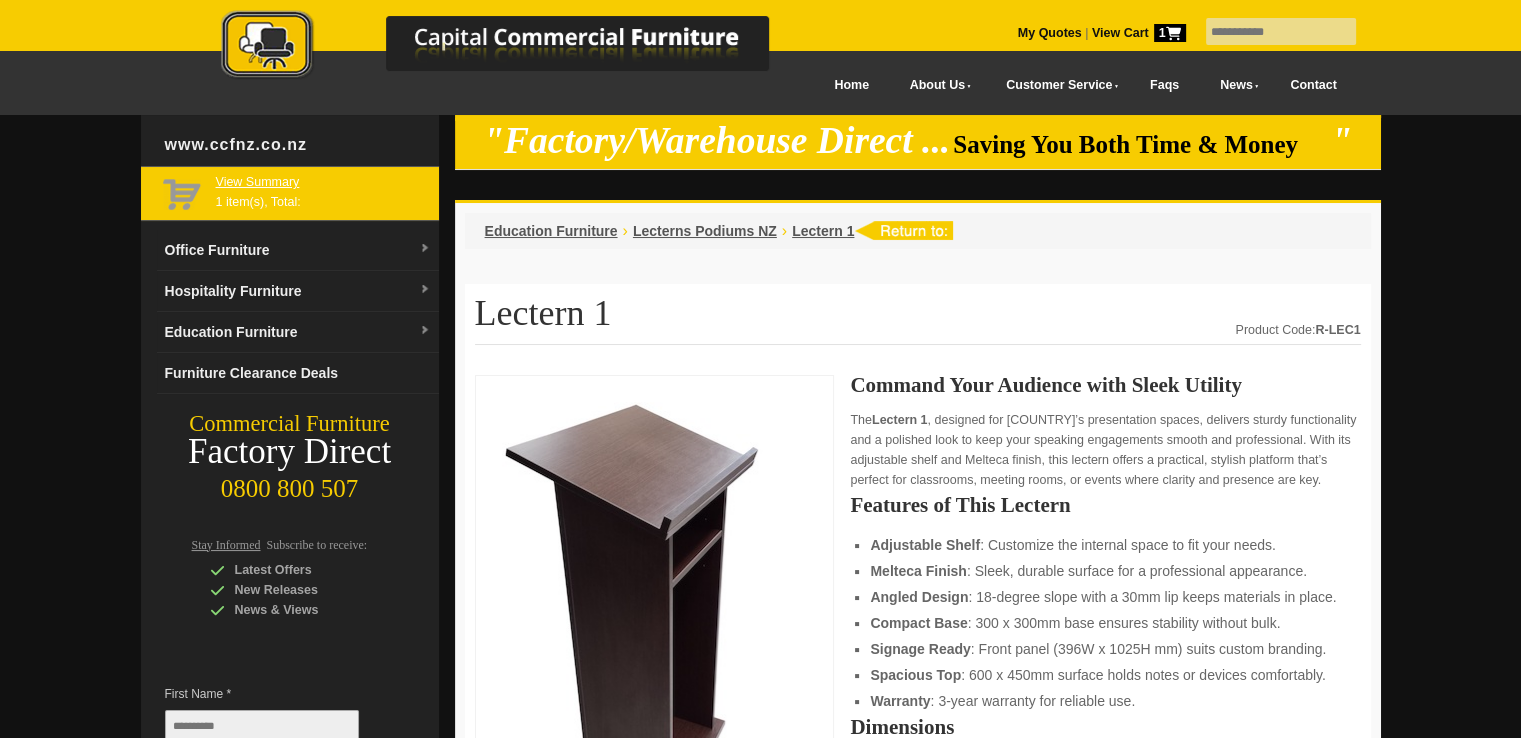 click on "View Summary" at bounding box center (323, 182) 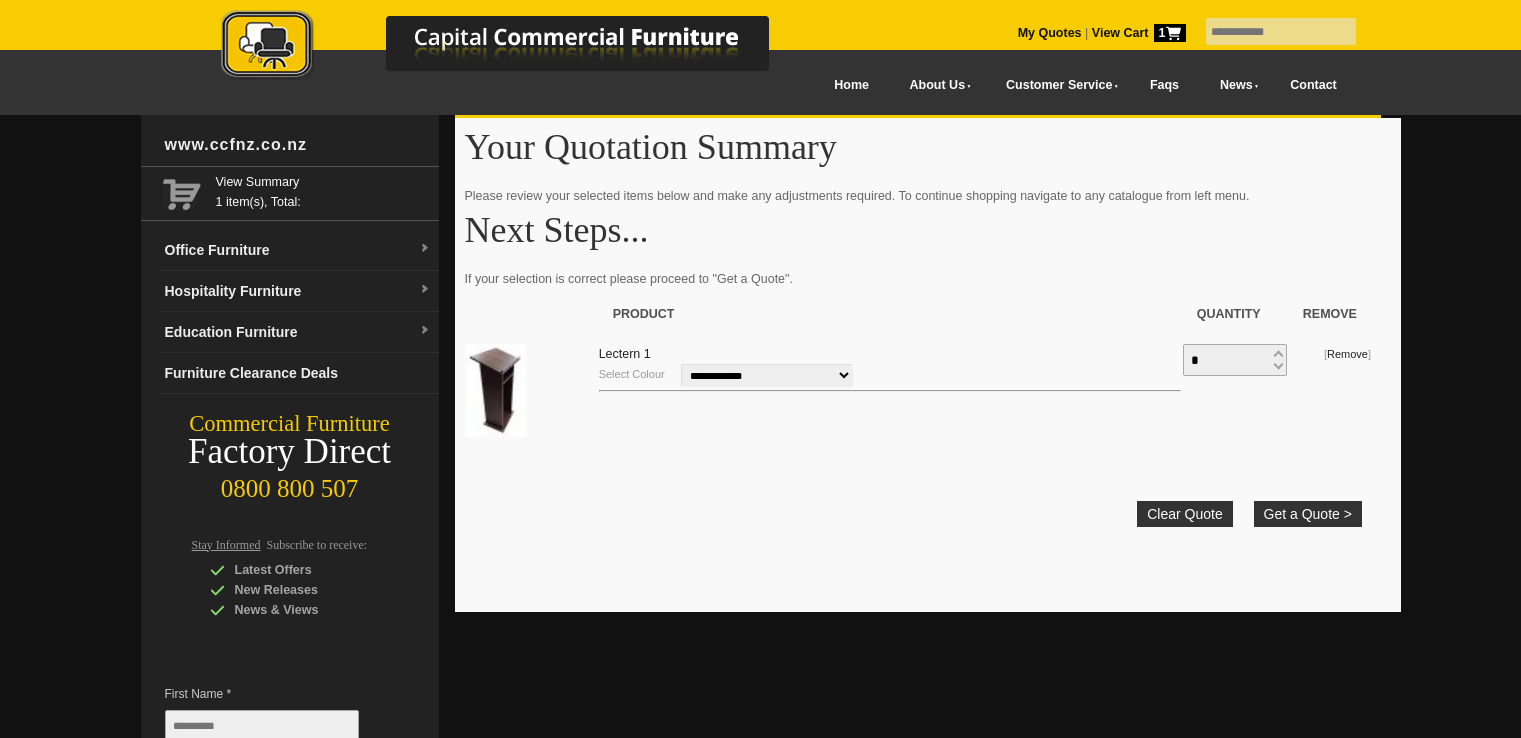 scroll, scrollTop: 0, scrollLeft: 0, axis: both 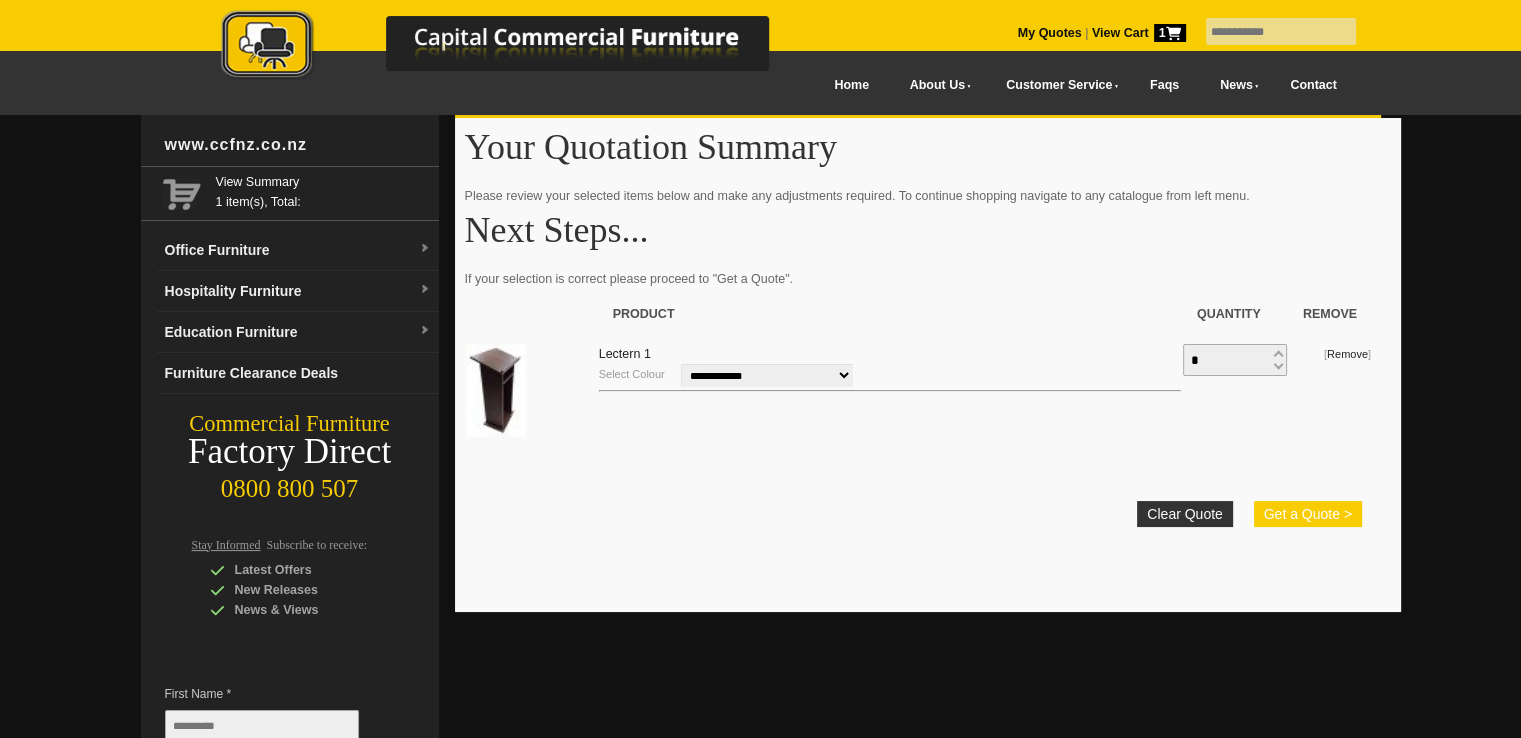 click on "Get a Quote >" at bounding box center [1308, 514] 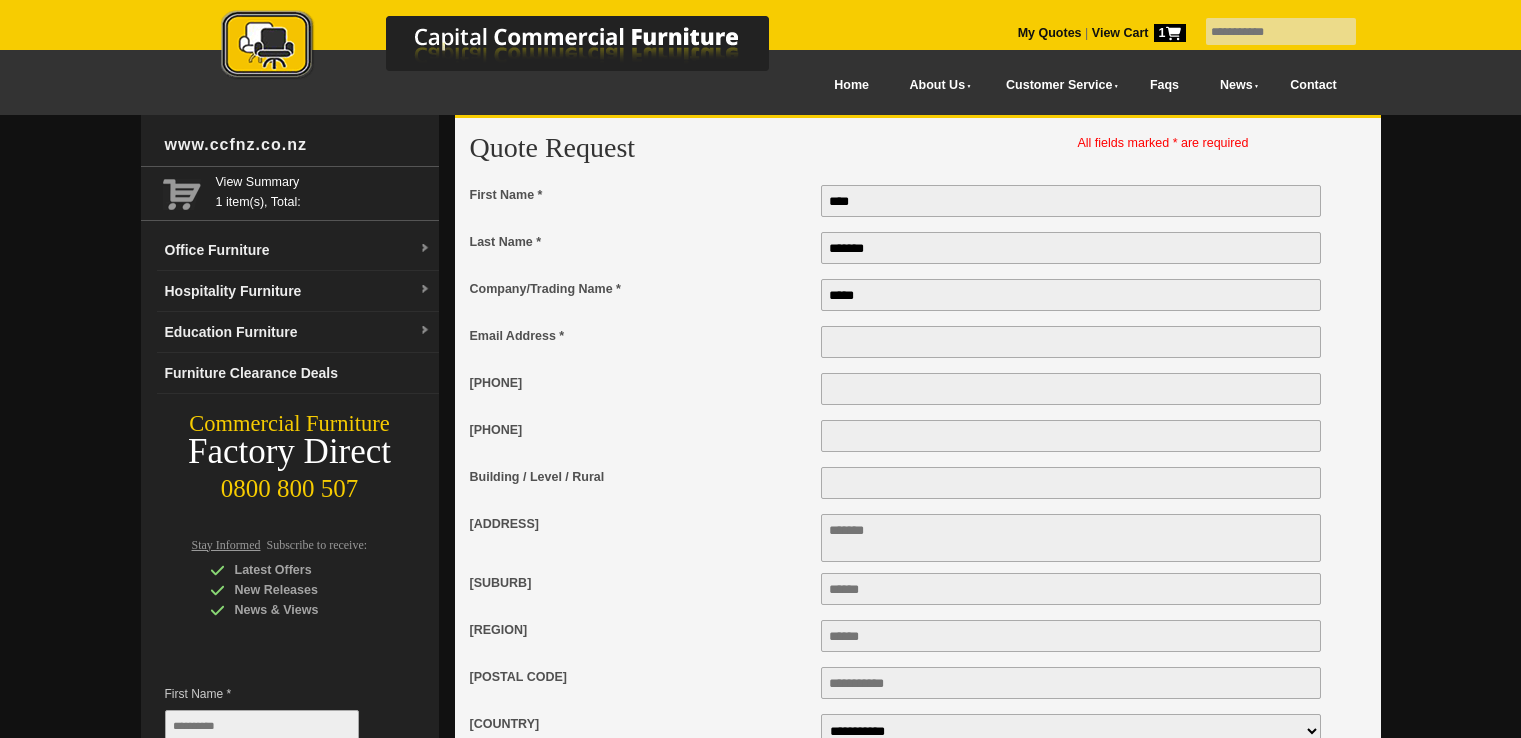 scroll, scrollTop: 0, scrollLeft: 0, axis: both 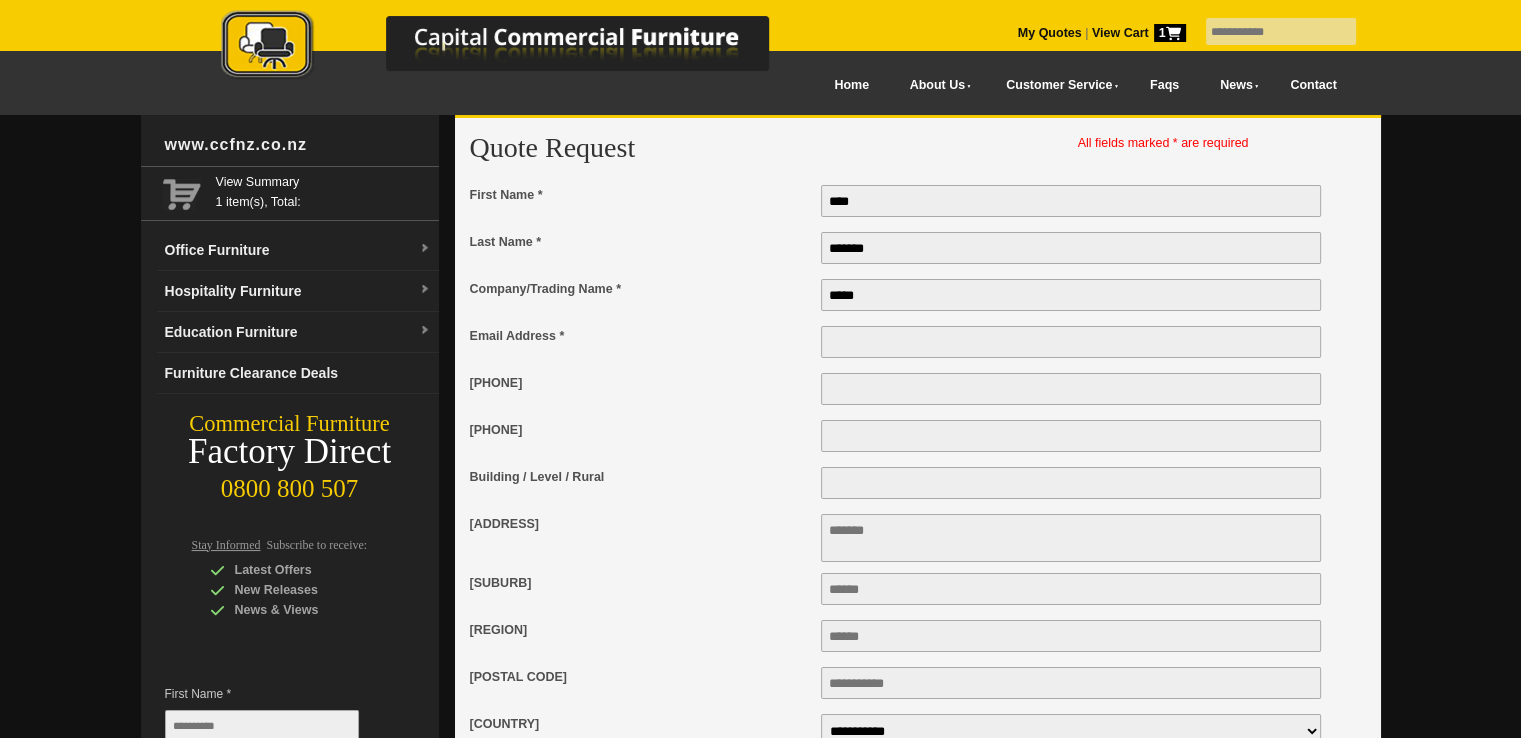 type on "*****" 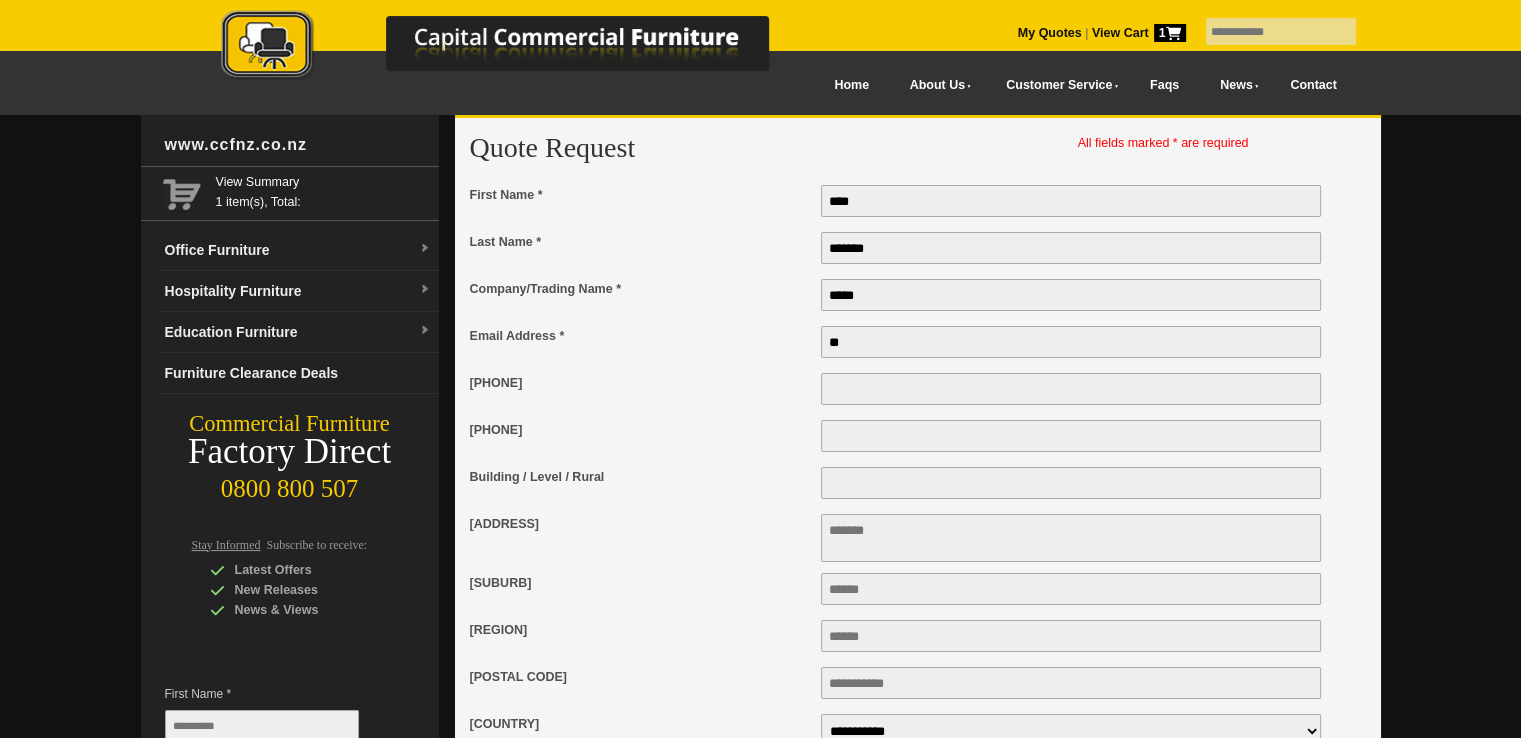 type on "*" 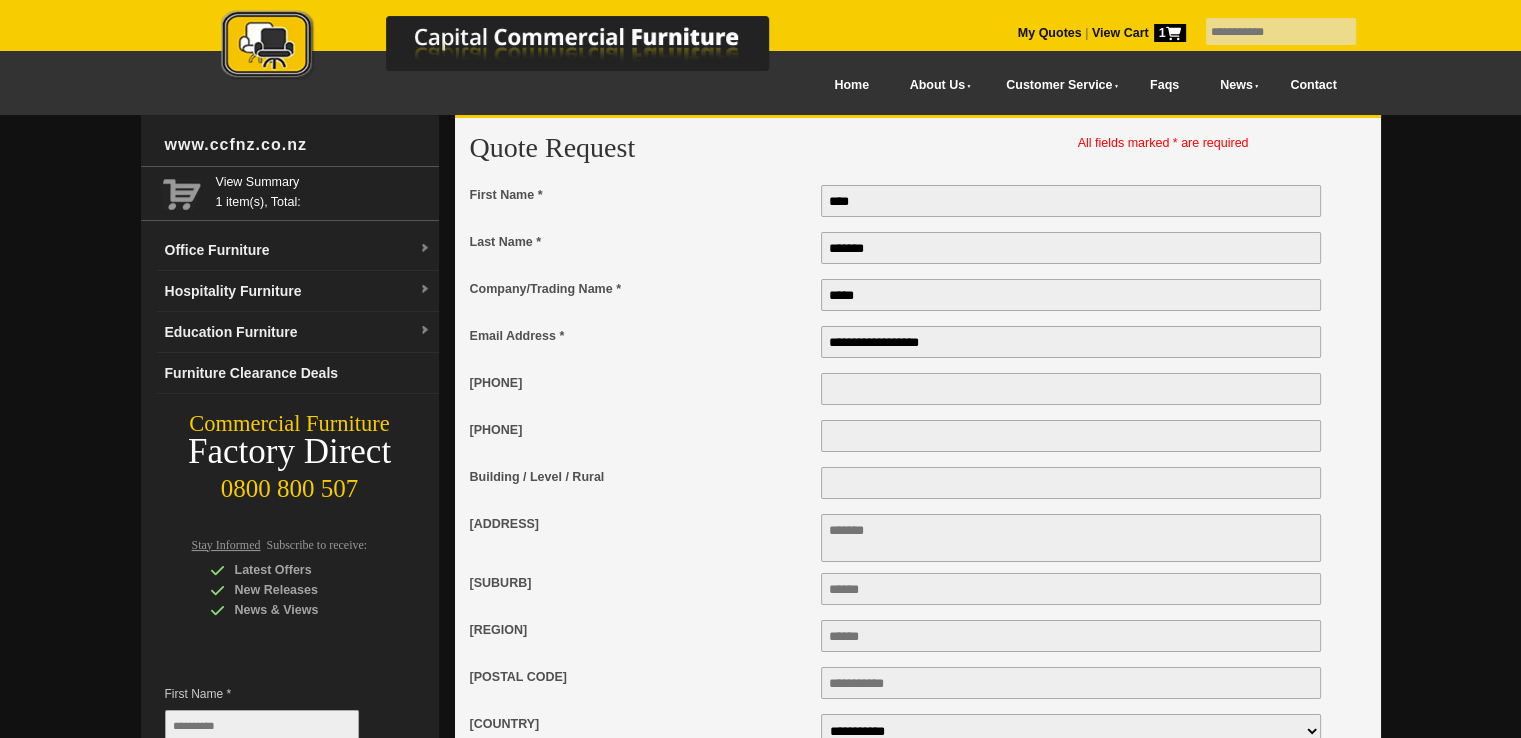 type on "**********" 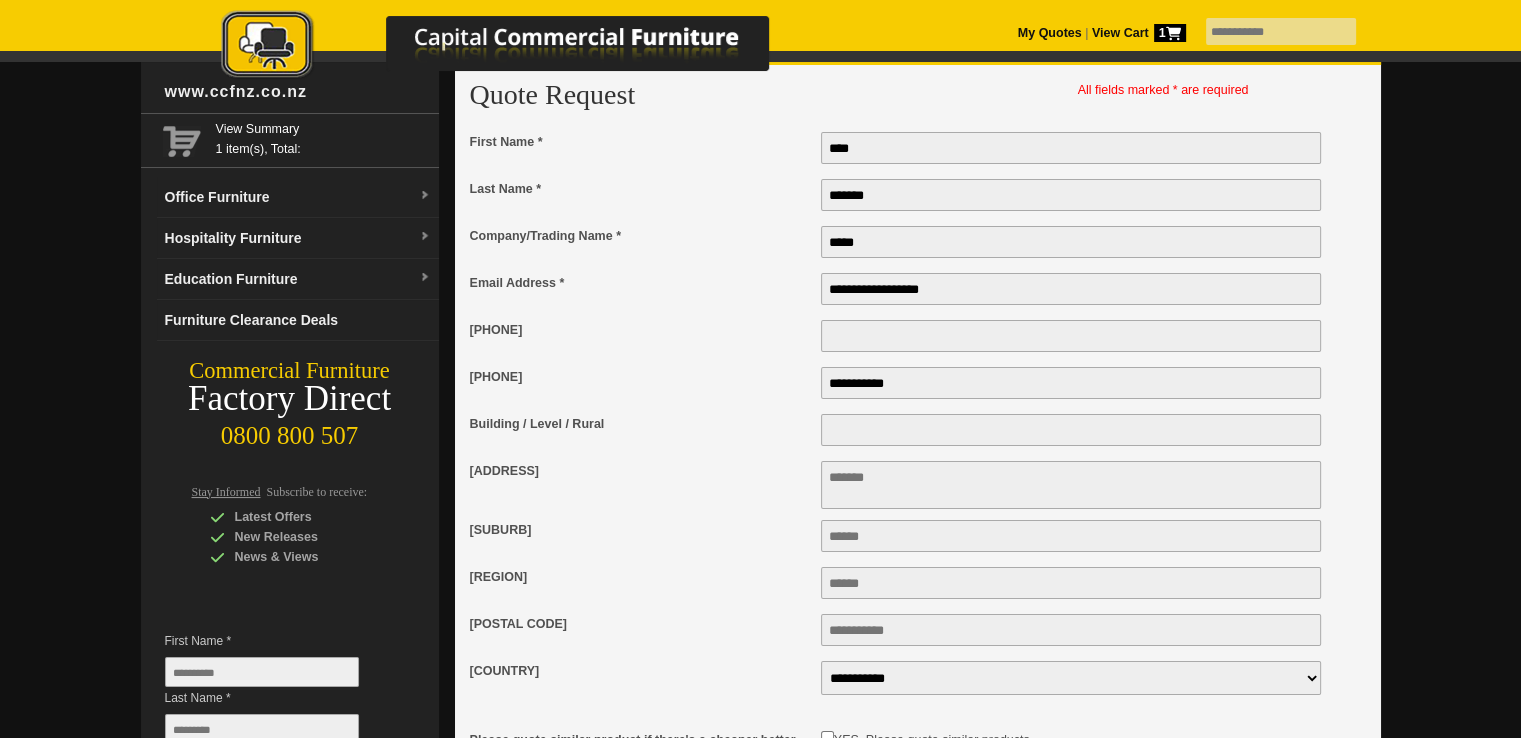 scroll, scrollTop: 100, scrollLeft: 0, axis: vertical 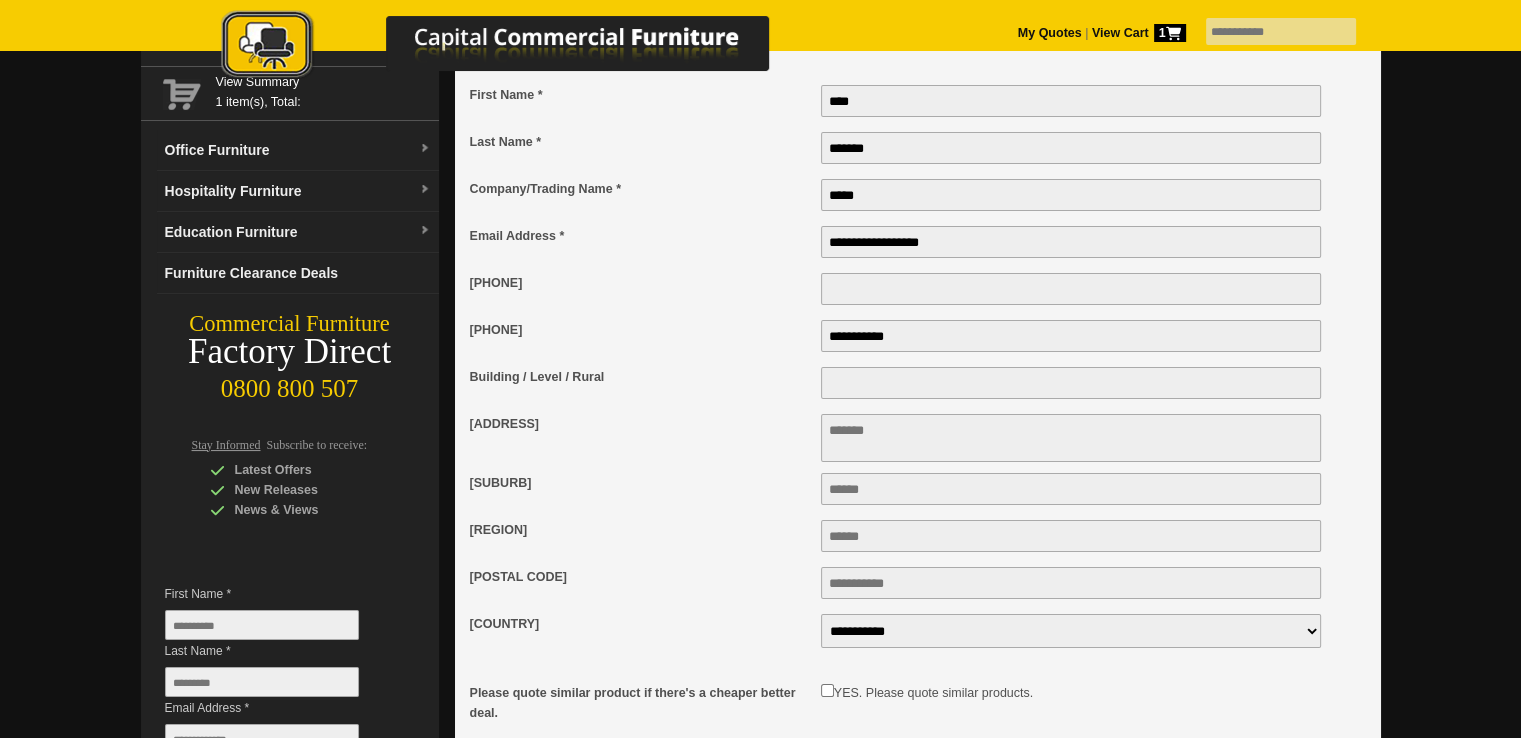 type on "**********" 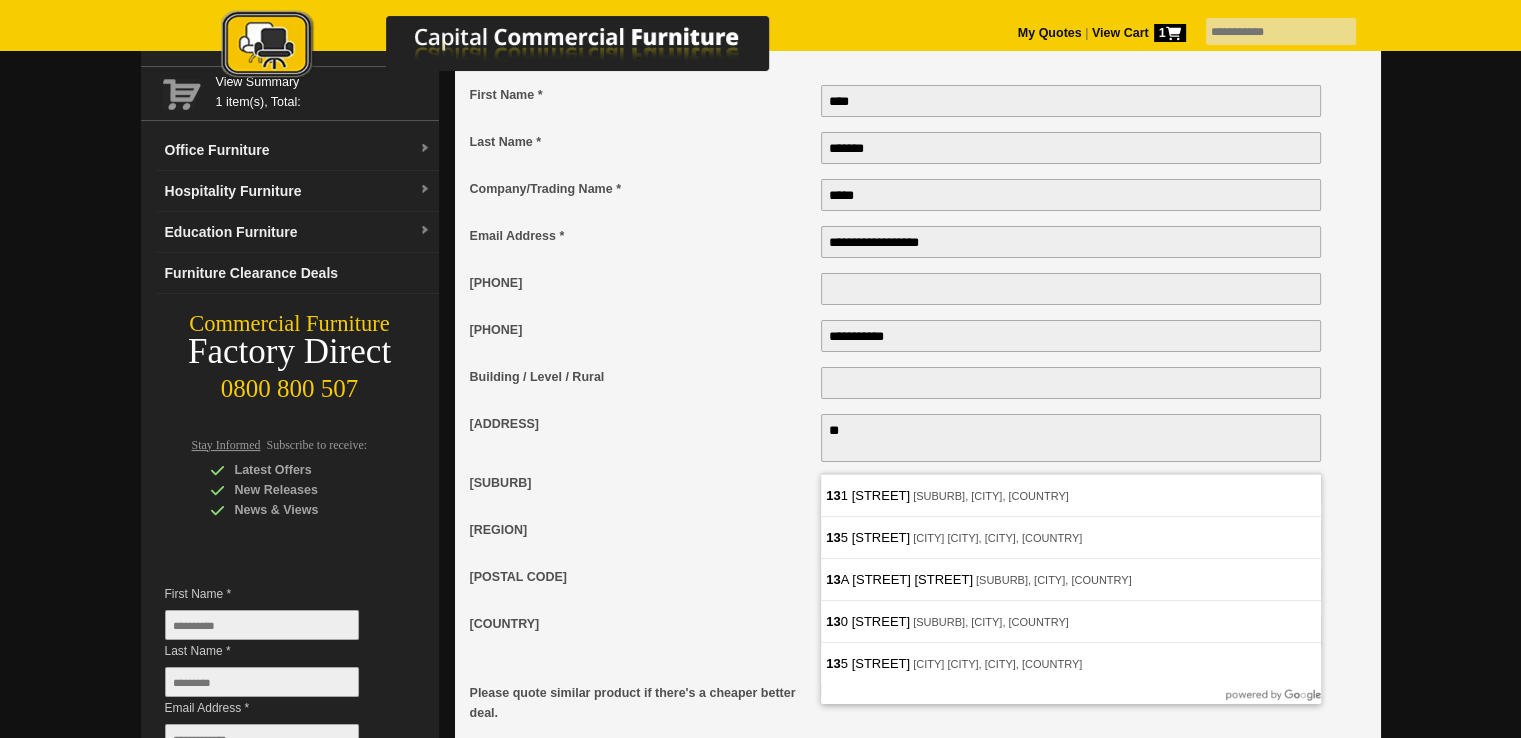 type on "*" 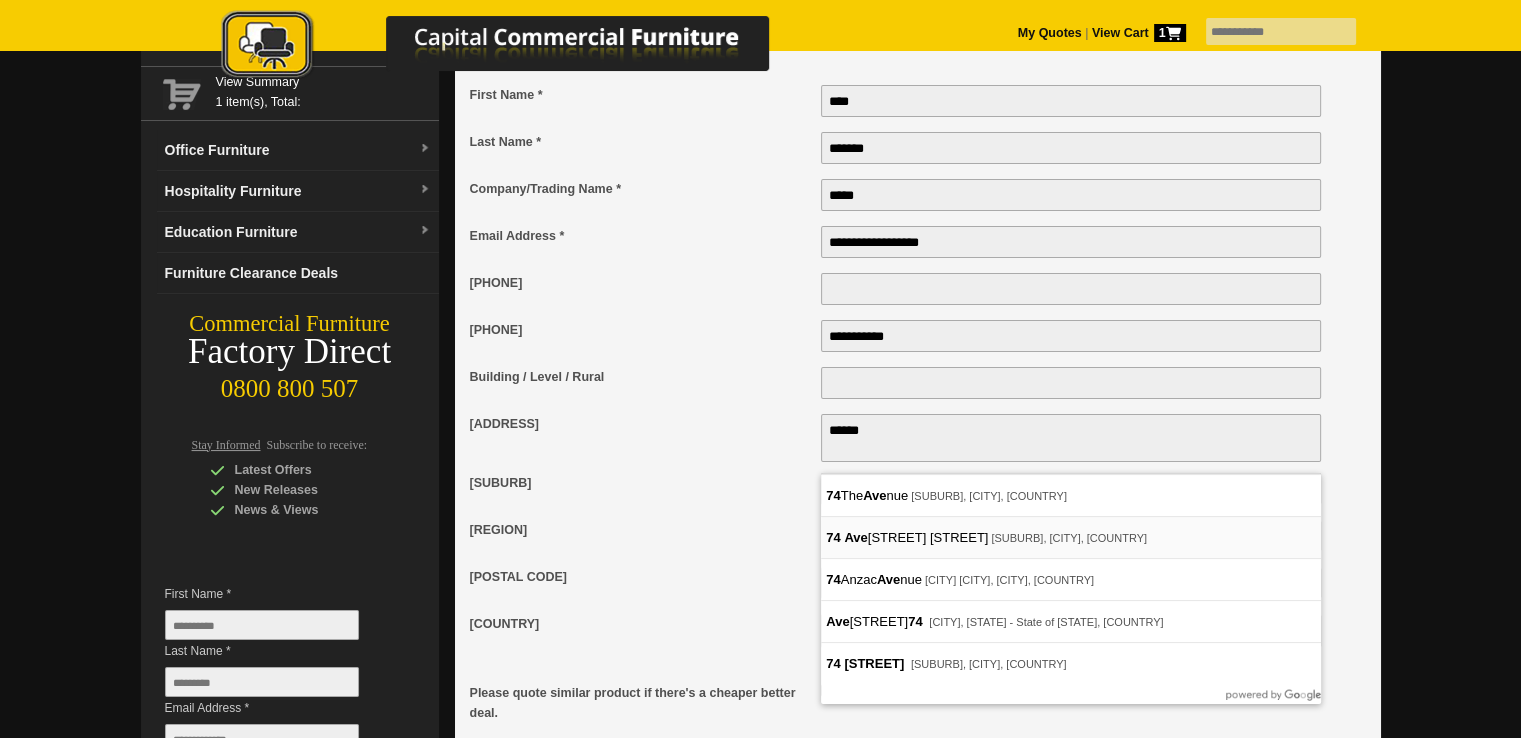 type on "**********" 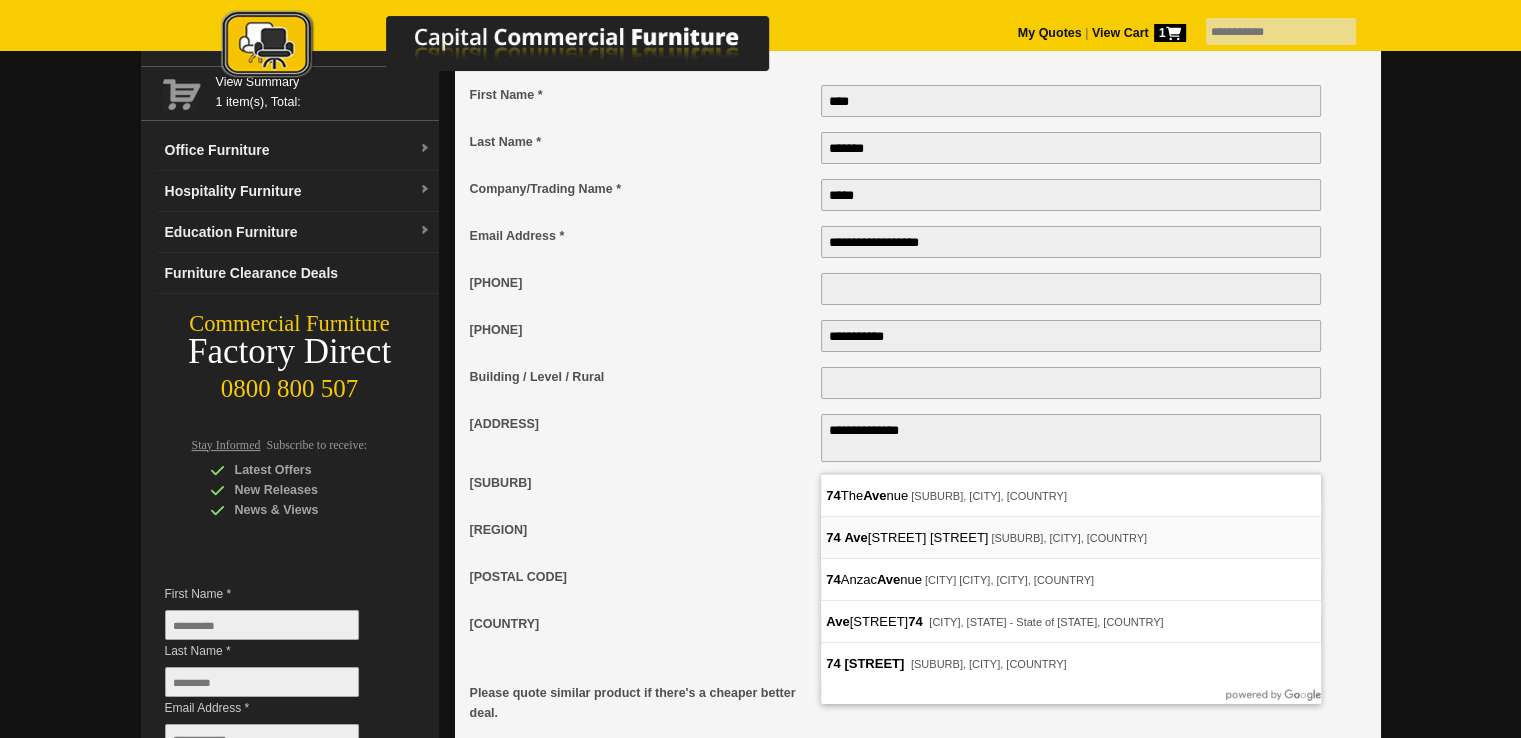 type on "*******" 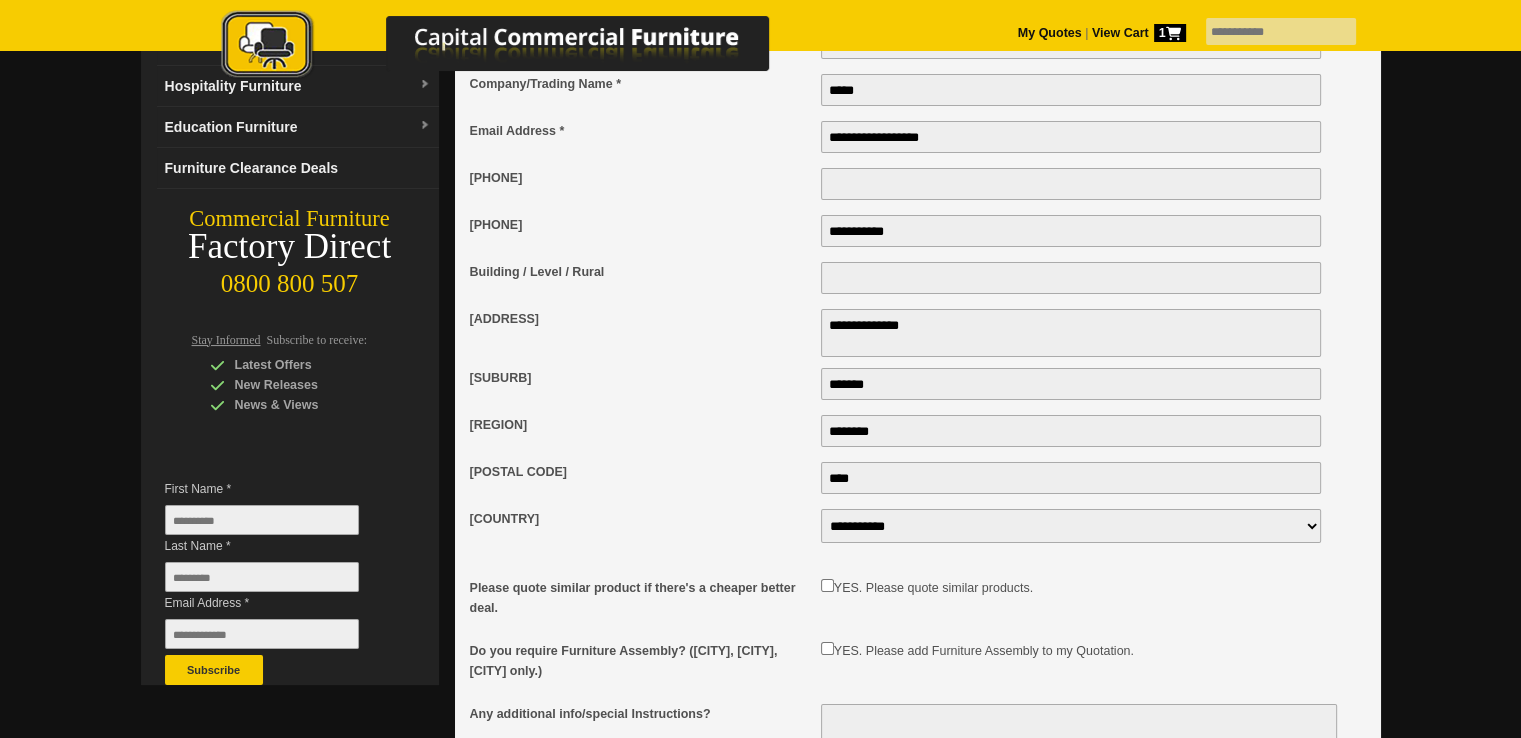 scroll, scrollTop: 300, scrollLeft: 0, axis: vertical 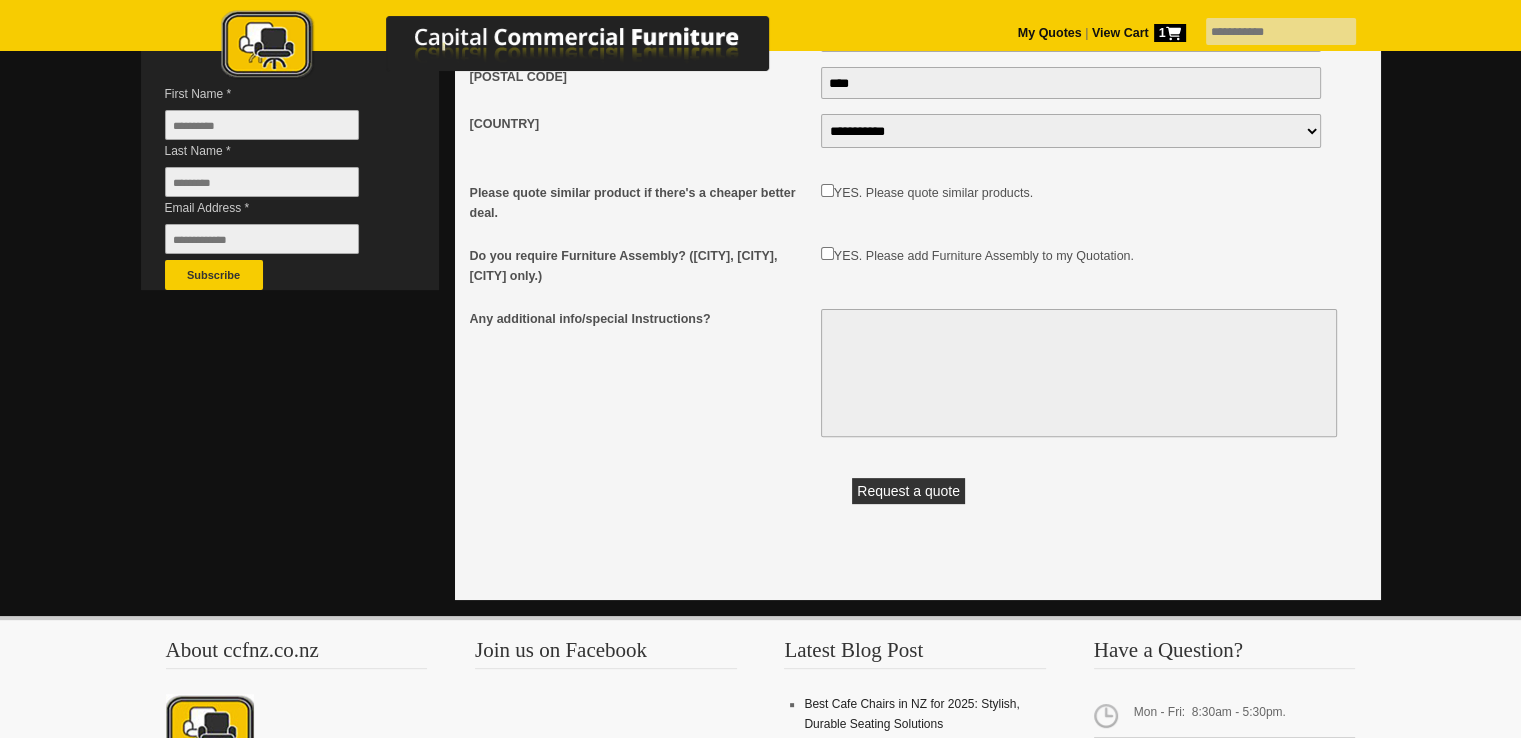 click on "Request a quote" at bounding box center (908, 491) 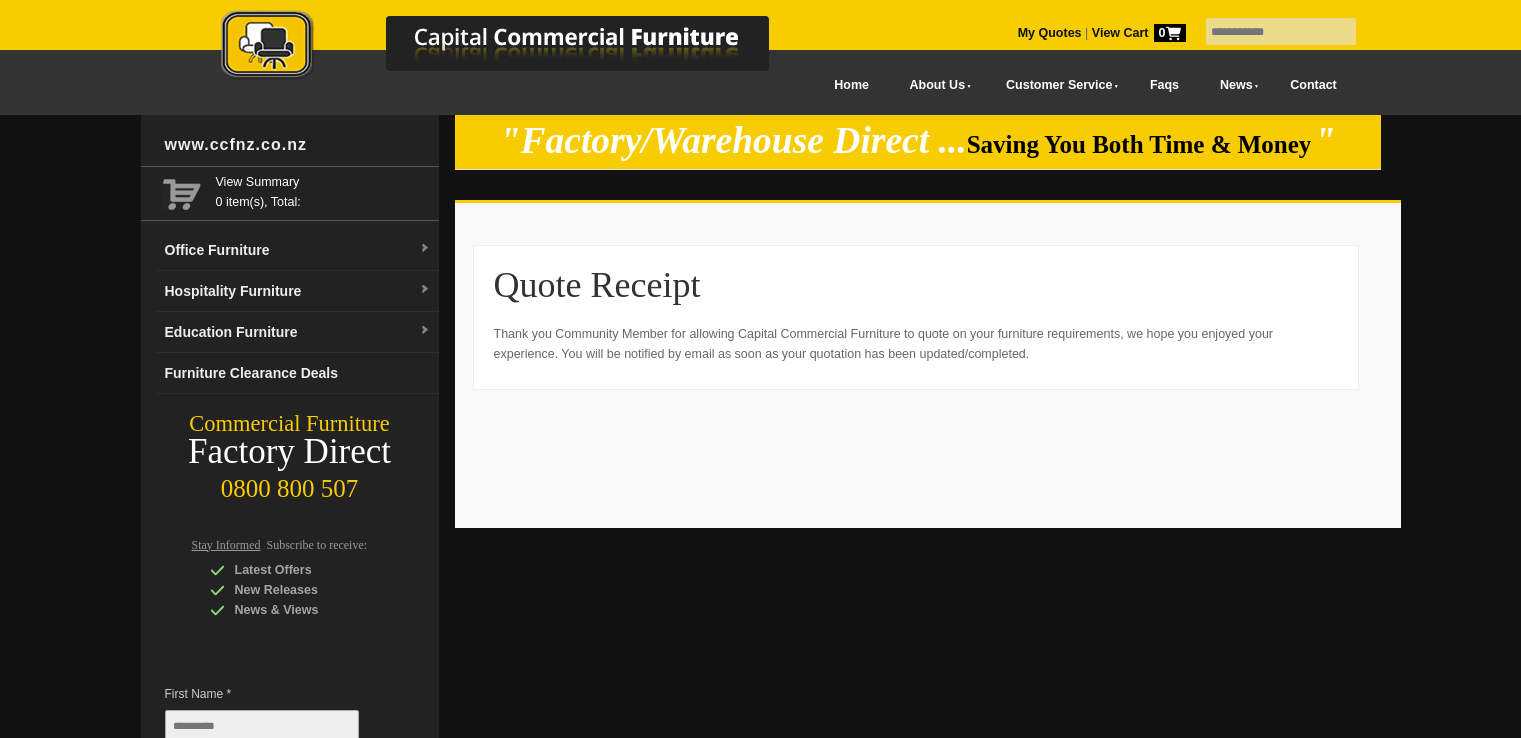 scroll, scrollTop: 0, scrollLeft: 0, axis: both 